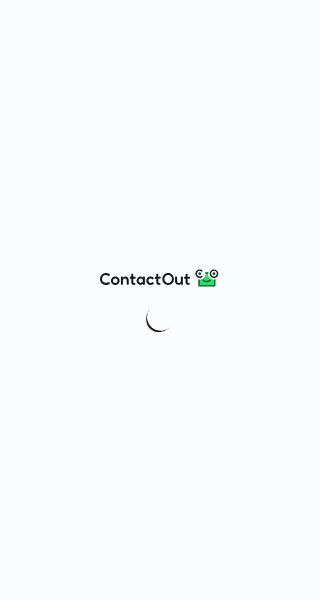 scroll, scrollTop: 0, scrollLeft: 0, axis: both 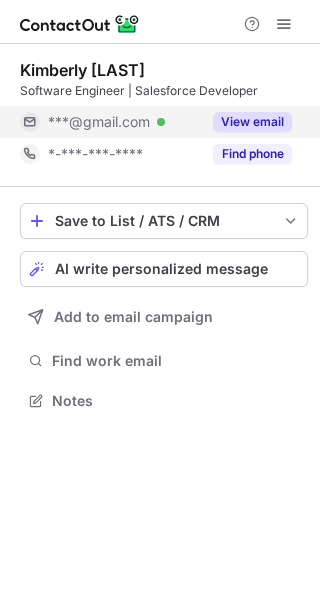 click on "View email" at bounding box center [252, 122] 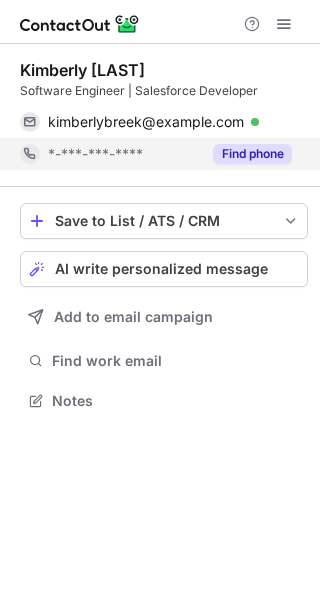 click on "Find phone" at bounding box center (252, 154) 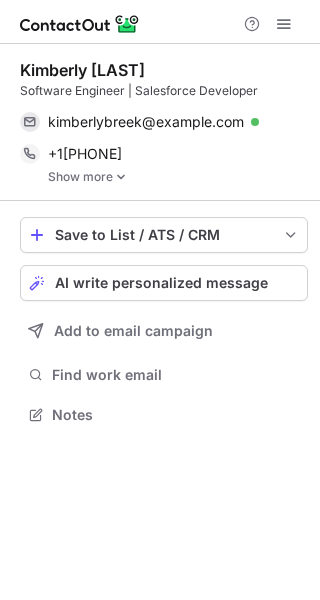 scroll, scrollTop: 10, scrollLeft: 10, axis: both 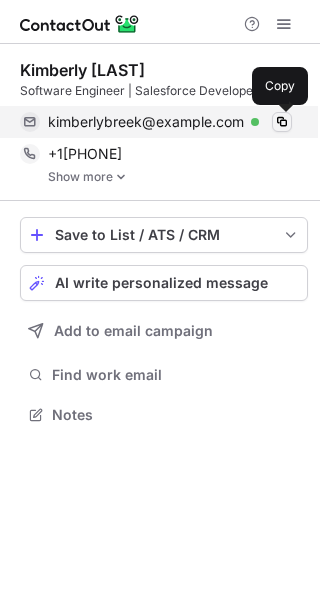 click at bounding box center (282, 122) 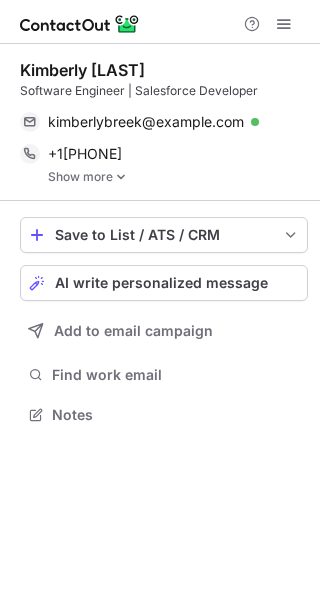 type 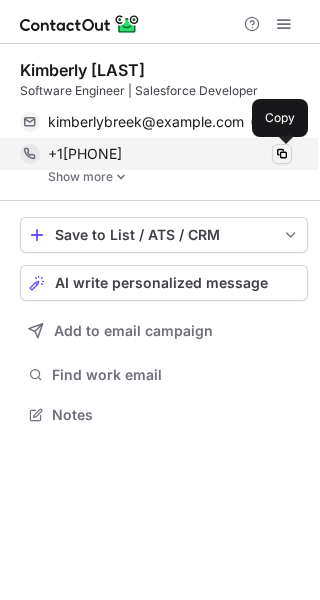 click at bounding box center [282, 154] 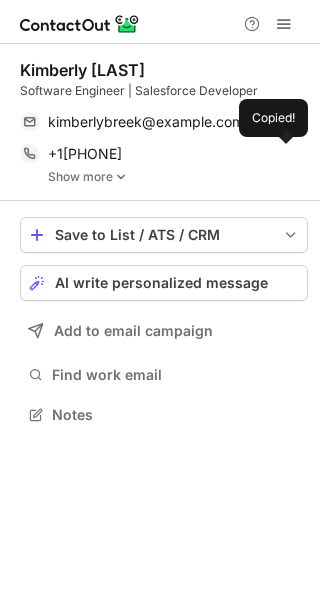 type 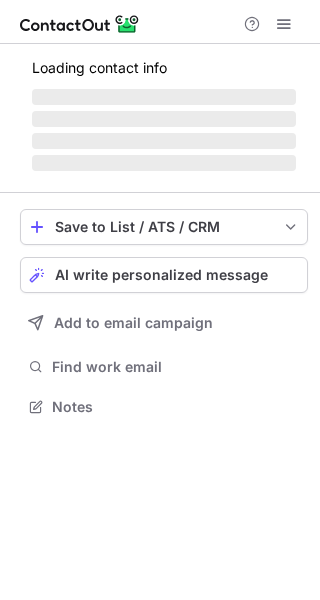 scroll, scrollTop: 0, scrollLeft: 0, axis: both 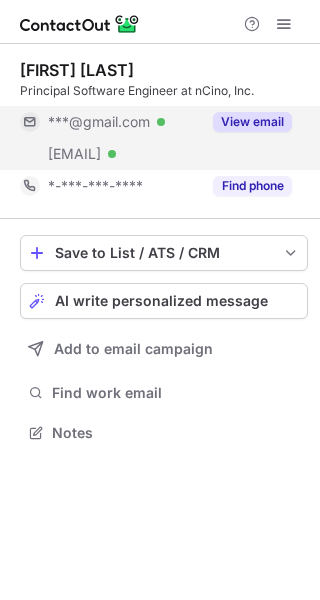 click on "View email" at bounding box center (252, 122) 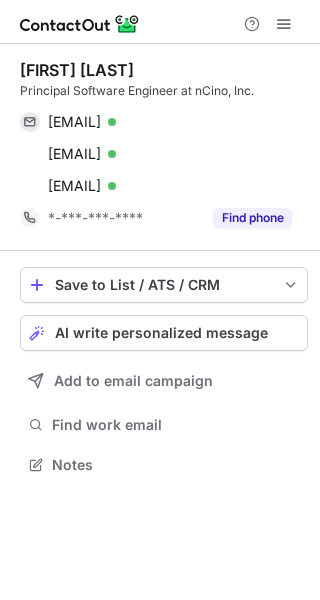 scroll, scrollTop: 10, scrollLeft: 10, axis: both 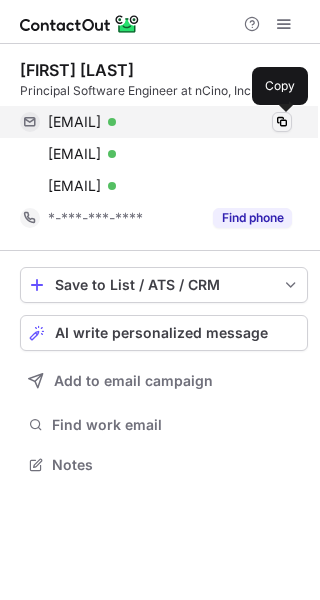 click at bounding box center (282, 122) 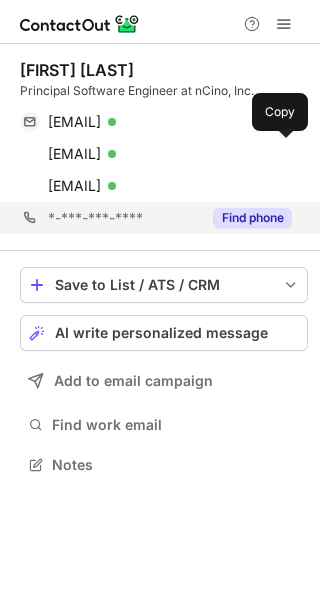 type 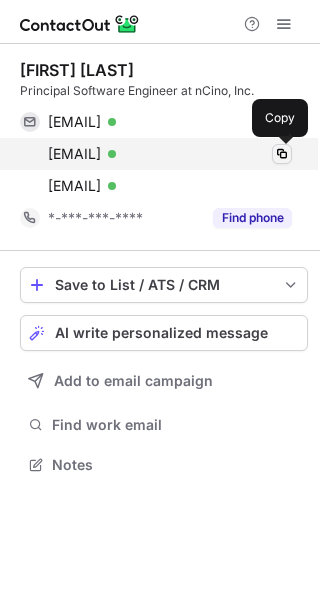click at bounding box center [282, 154] 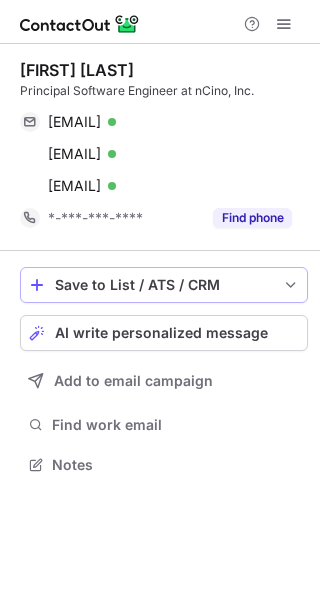 type 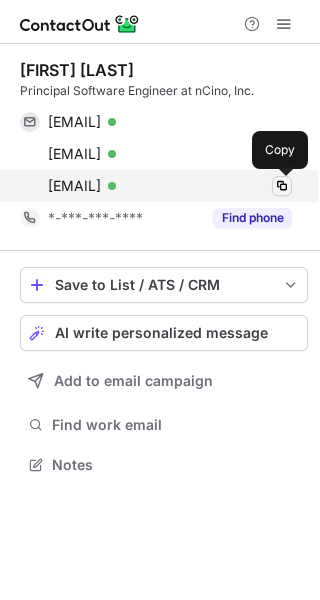 click at bounding box center (282, 186) 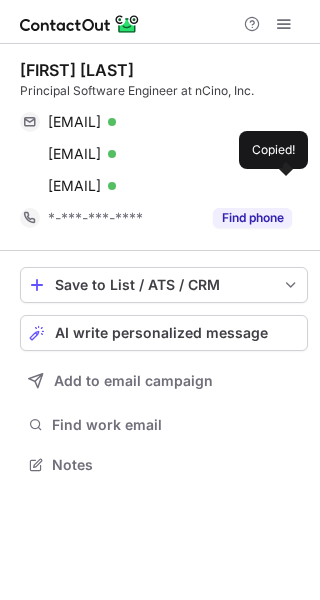 type 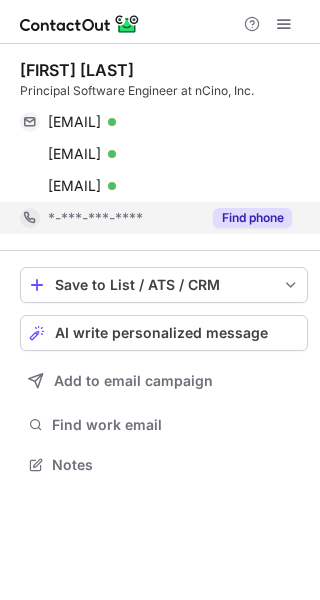 click on "Find phone" at bounding box center [252, 218] 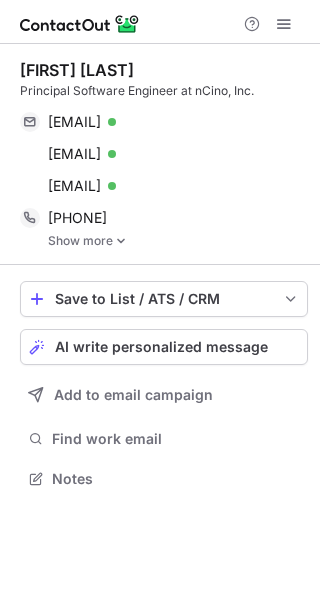 scroll, scrollTop: 10, scrollLeft: 10, axis: both 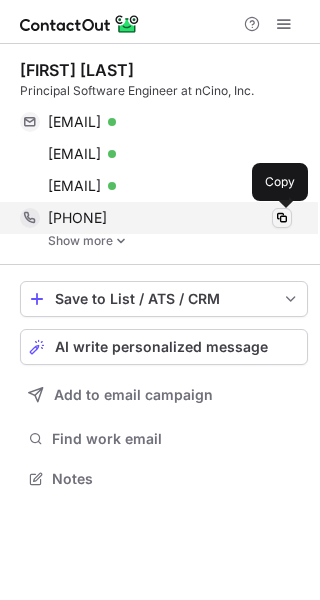 click at bounding box center (282, 218) 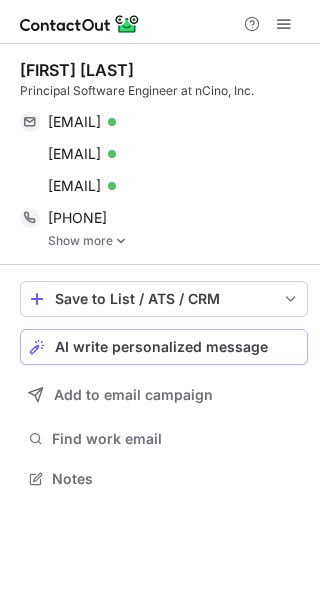 type 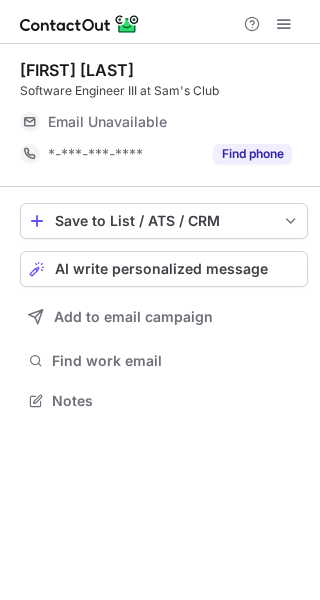 scroll, scrollTop: 0, scrollLeft: 0, axis: both 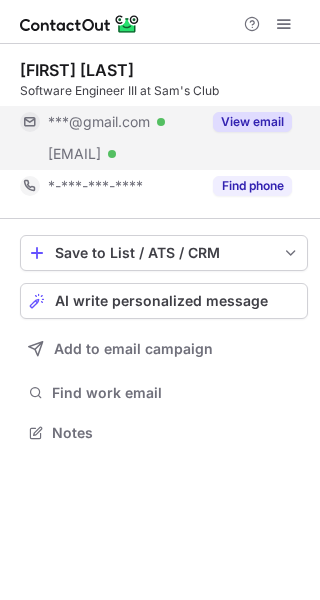click on "View email" at bounding box center (252, 122) 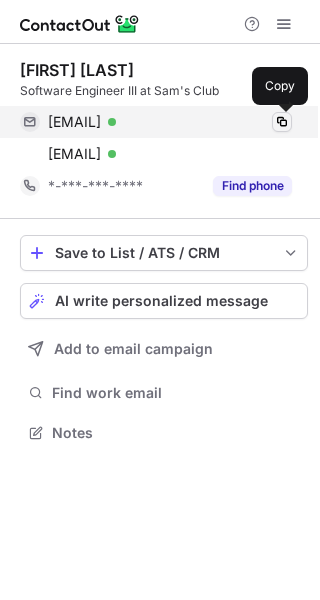click at bounding box center (282, 122) 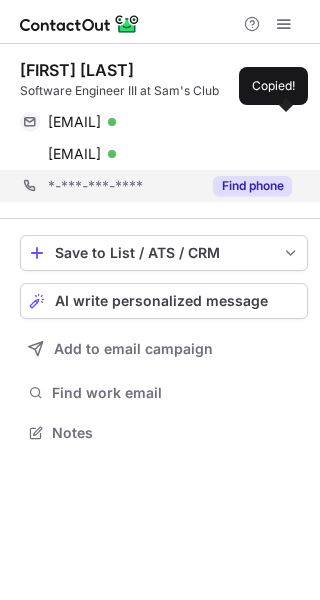 type 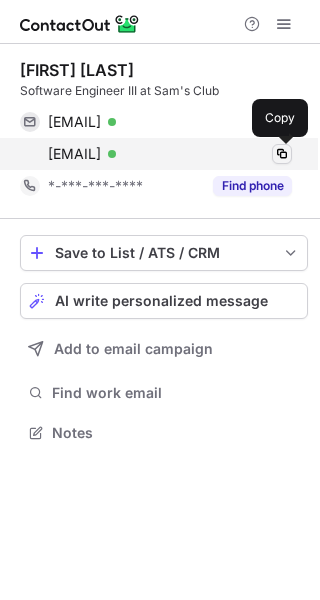 click at bounding box center [282, 154] 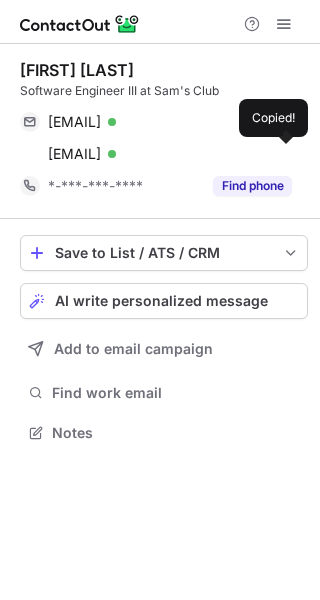 type 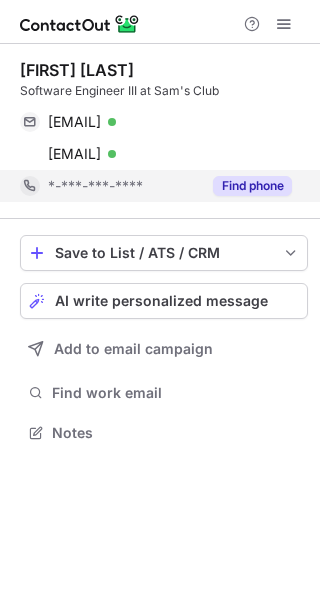 click on "Find phone" at bounding box center (252, 186) 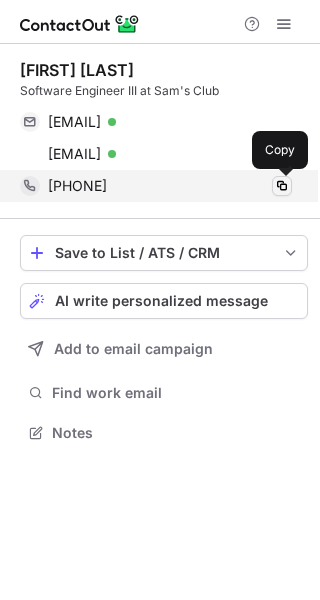 click at bounding box center (282, 186) 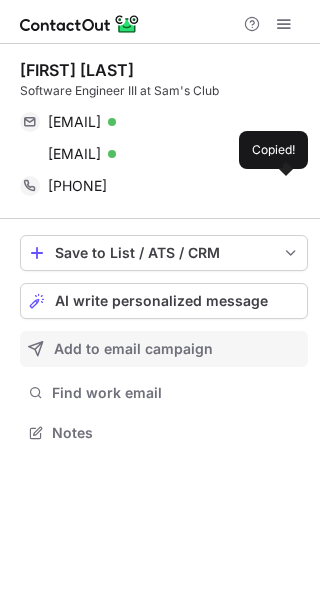 type 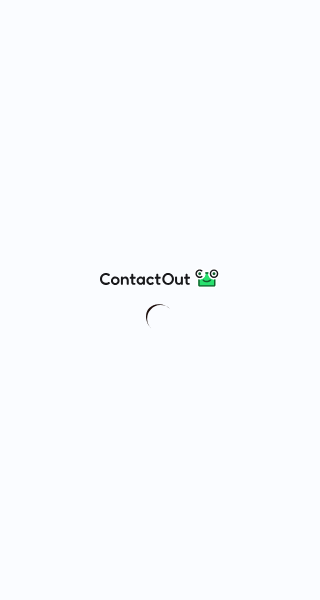 scroll, scrollTop: 0, scrollLeft: 0, axis: both 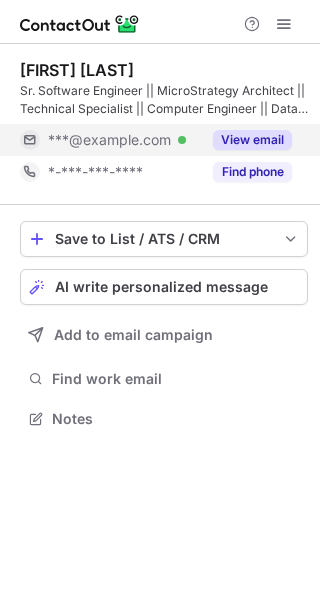 click on "View email" at bounding box center [252, 140] 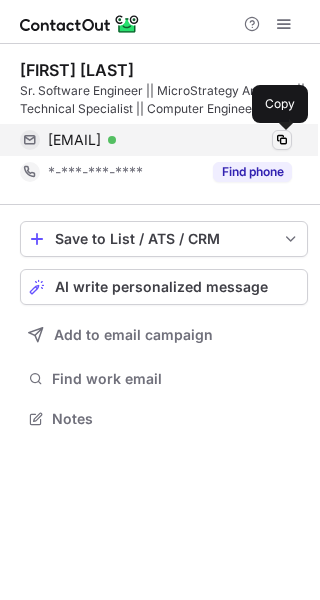 click at bounding box center (282, 140) 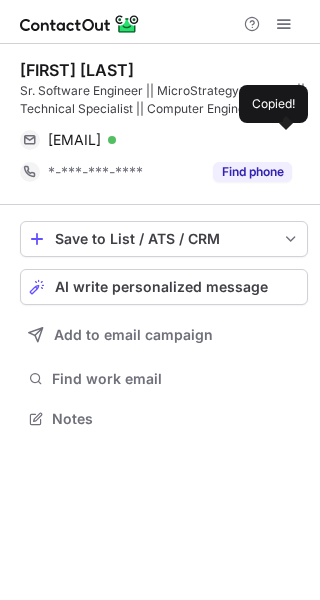 type 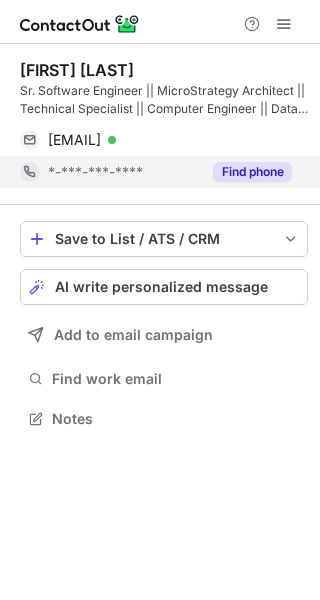 click on "Find phone" at bounding box center (252, 172) 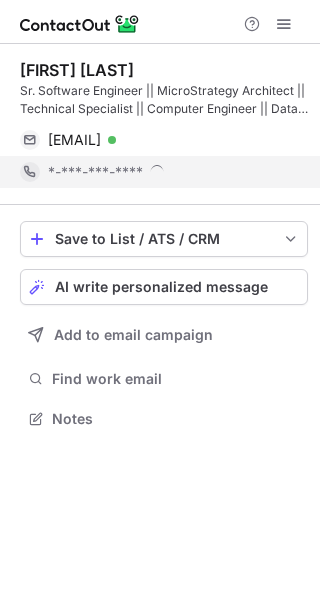 scroll, scrollTop: 10, scrollLeft: 10, axis: both 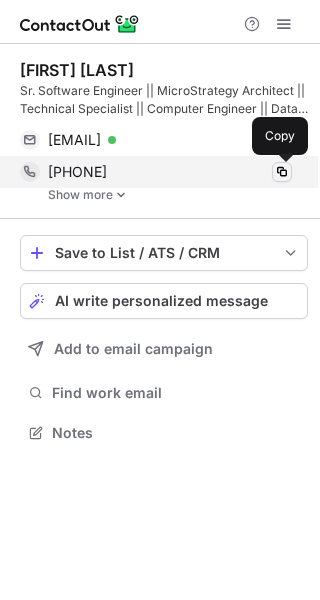 click at bounding box center [282, 172] 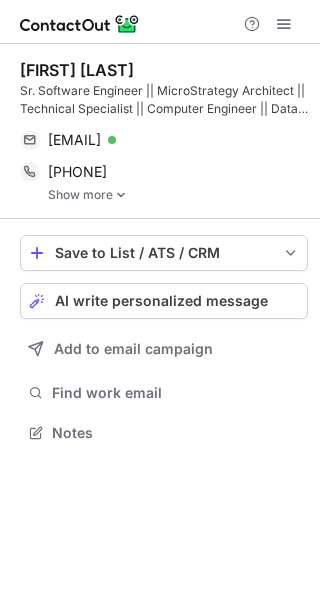 type 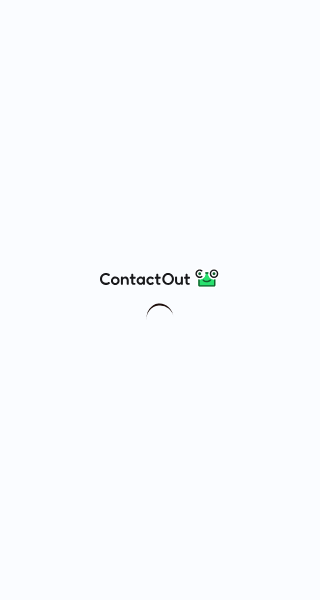 scroll, scrollTop: 0, scrollLeft: 0, axis: both 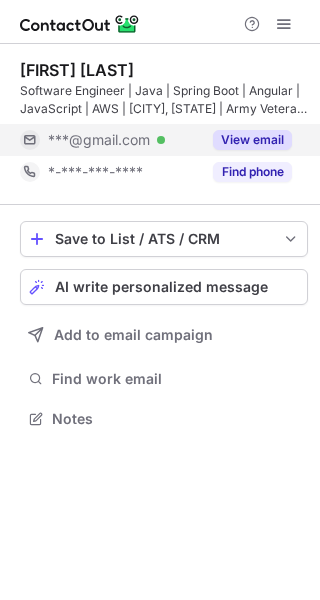 click on "View email" at bounding box center [252, 140] 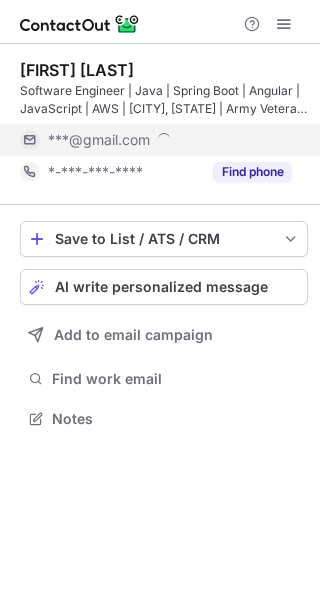 scroll, scrollTop: 10, scrollLeft: 10, axis: both 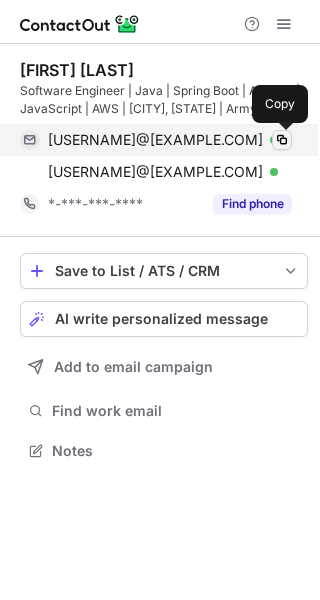 click at bounding box center [282, 140] 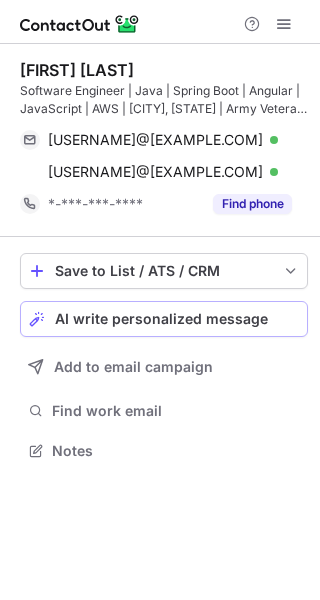 type 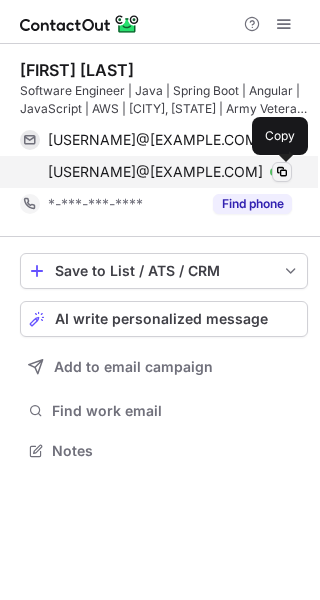 click at bounding box center [282, 172] 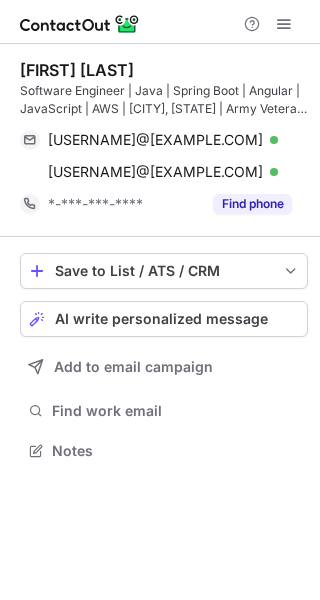 type 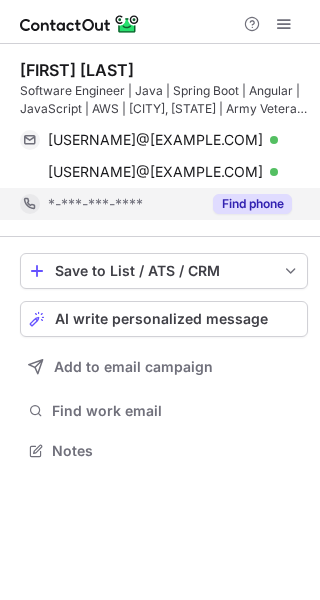 click on "Find phone" at bounding box center [252, 204] 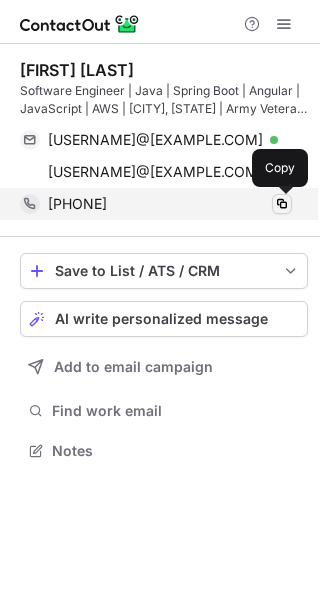 click at bounding box center [282, 204] 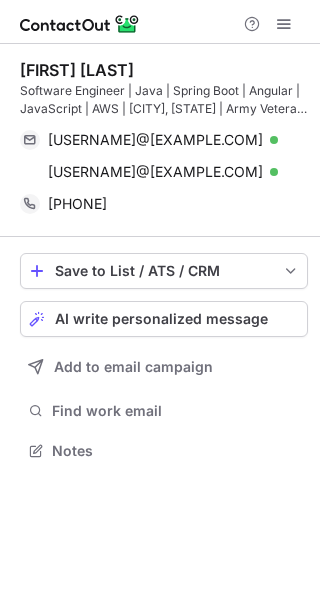 type 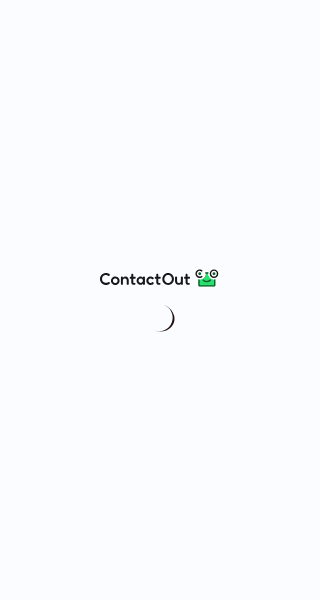 scroll, scrollTop: 0, scrollLeft: 0, axis: both 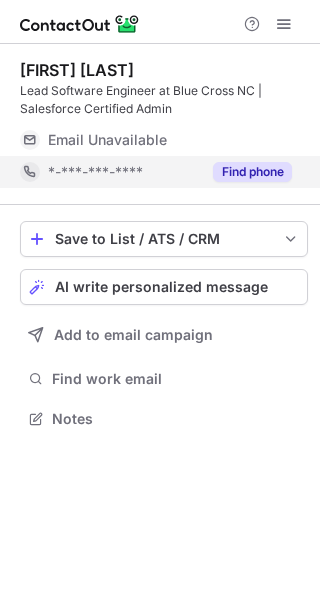 click on "Find phone" at bounding box center (252, 172) 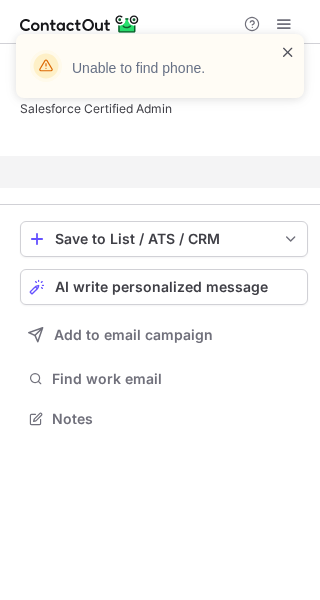 scroll, scrollTop: 373, scrollLeft: 320, axis: both 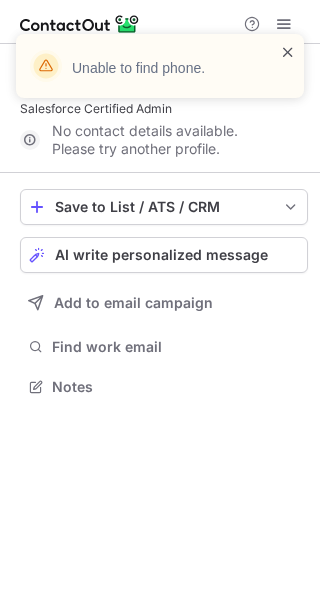 click at bounding box center (288, 52) 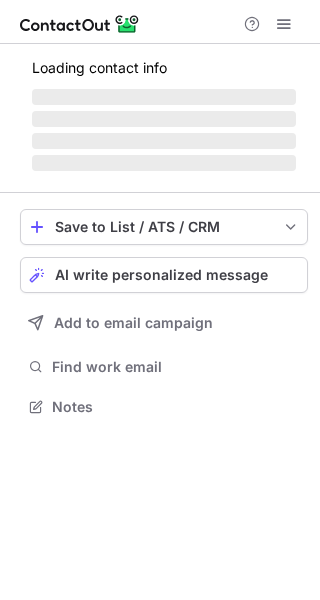 scroll, scrollTop: 0, scrollLeft: 0, axis: both 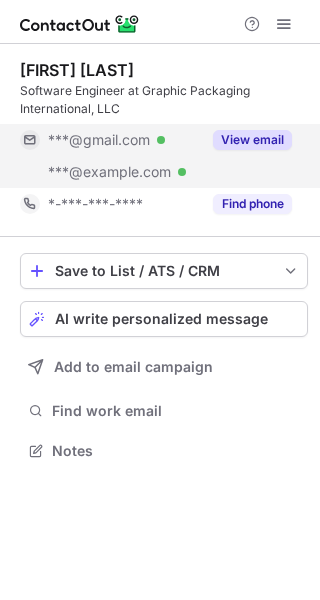 click on "View email" at bounding box center (252, 140) 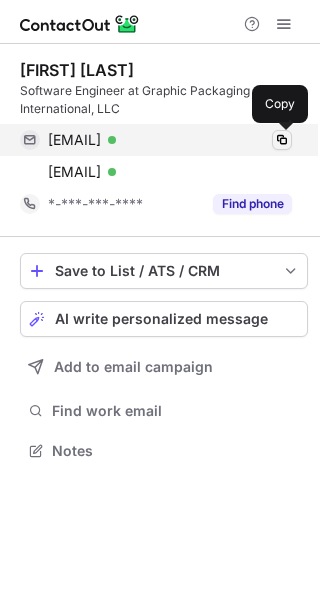 click at bounding box center [282, 140] 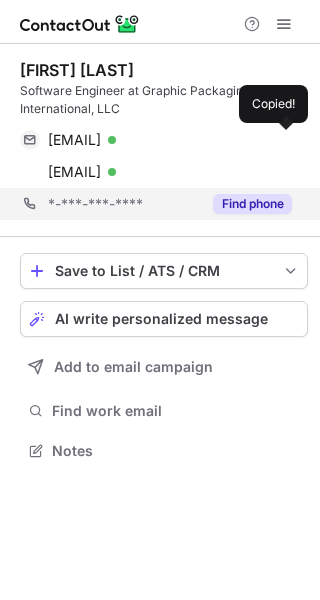 type 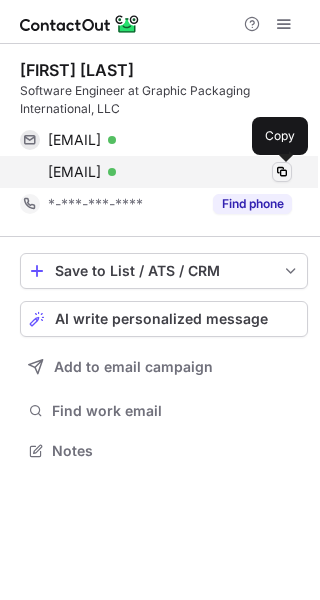 click at bounding box center (282, 172) 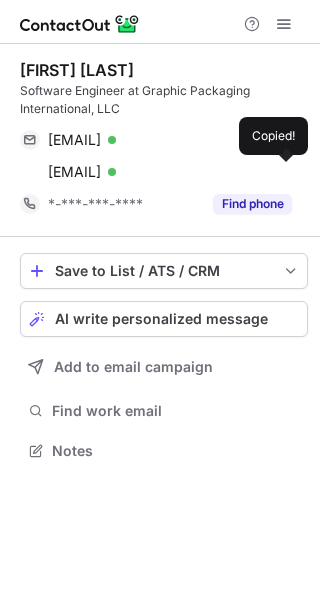 type 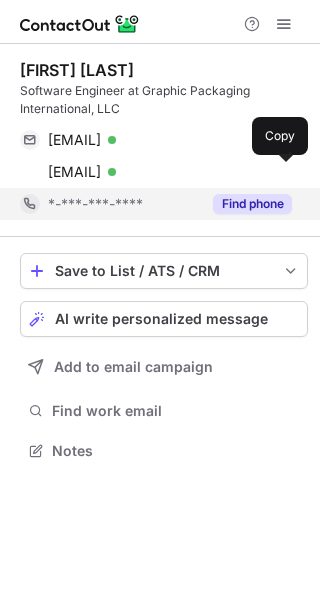 click on "Find phone" at bounding box center [252, 204] 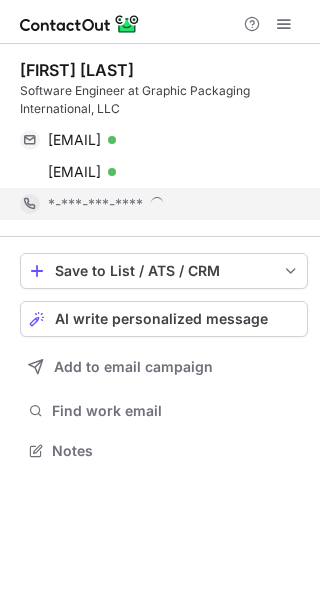 scroll, scrollTop: 10, scrollLeft: 10, axis: both 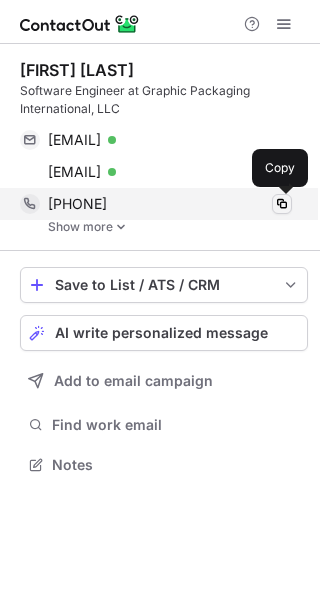 click at bounding box center [282, 204] 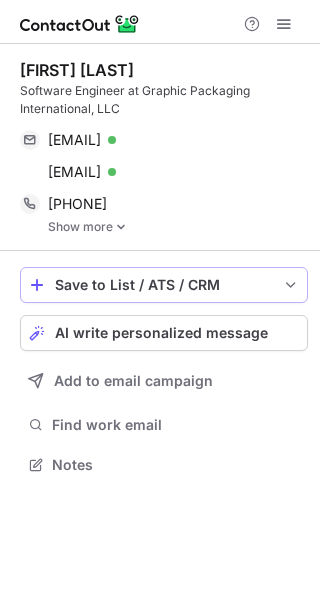 type 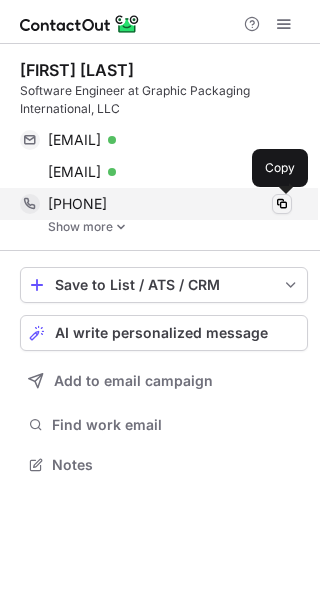 click at bounding box center [282, 204] 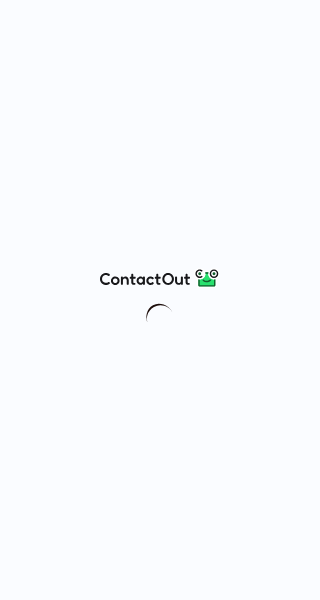 scroll, scrollTop: 0, scrollLeft: 0, axis: both 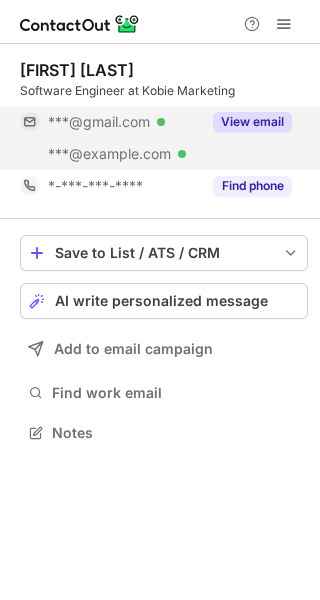 click on "View email" at bounding box center (252, 122) 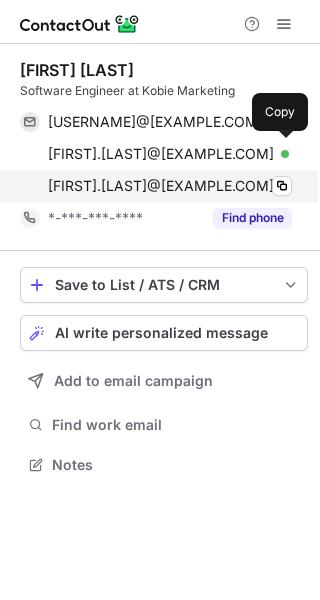 scroll, scrollTop: 10, scrollLeft: 10, axis: both 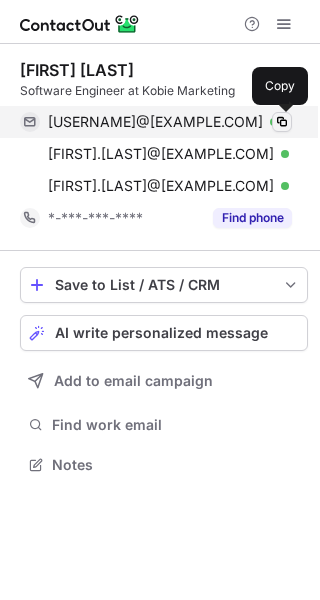 click at bounding box center (282, 122) 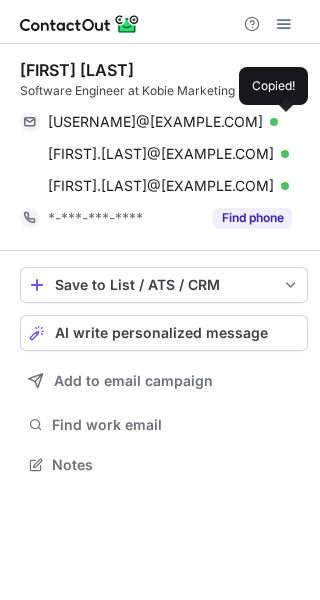type 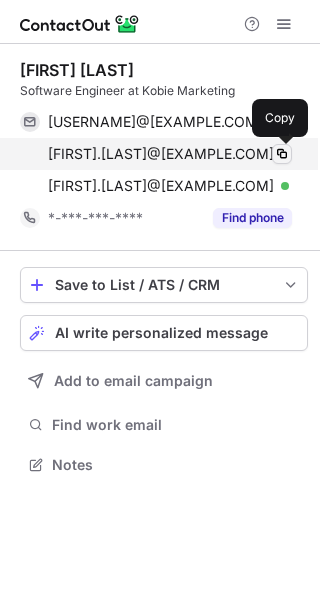 click at bounding box center (282, 154) 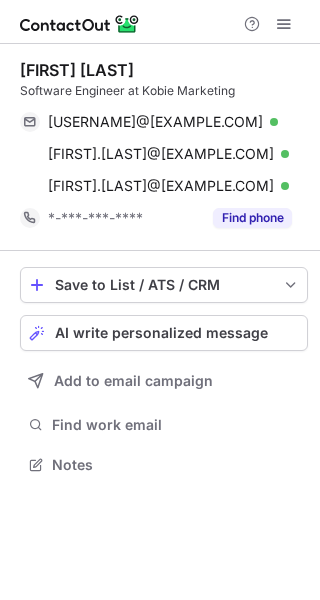 type 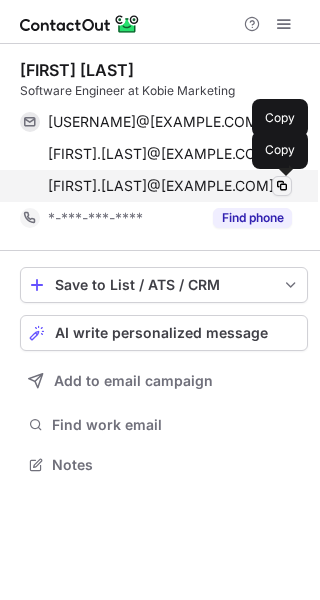 click at bounding box center [282, 186] 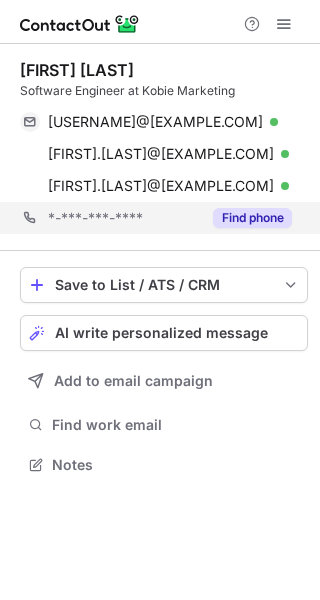type 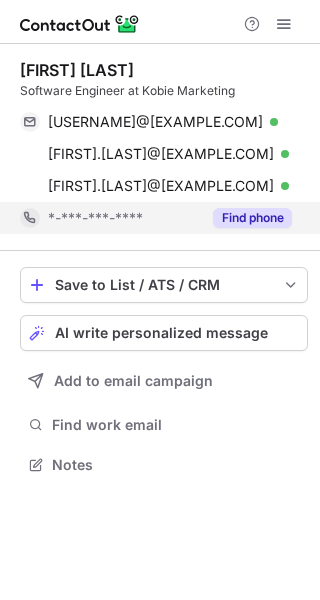 click on "Find phone" at bounding box center [252, 218] 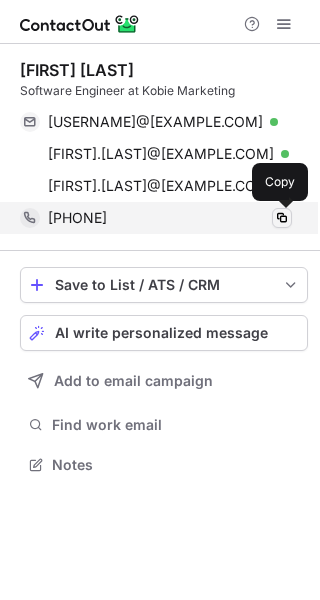 click at bounding box center (282, 218) 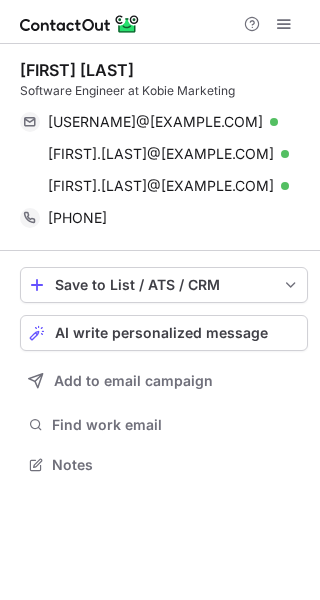 type 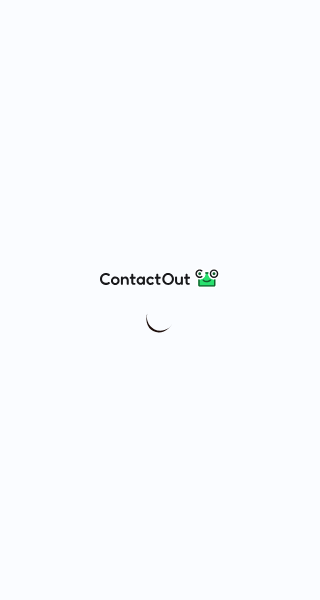 scroll, scrollTop: 0, scrollLeft: 0, axis: both 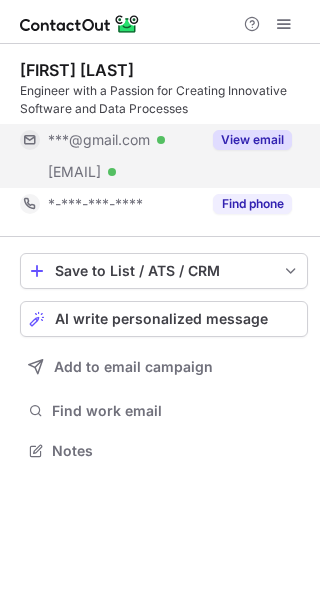 click on "View email" at bounding box center (252, 140) 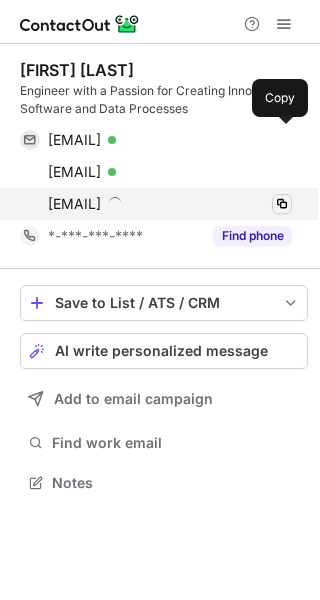 scroll, scrollTop: 10, scrollLeft: 10, axis: both 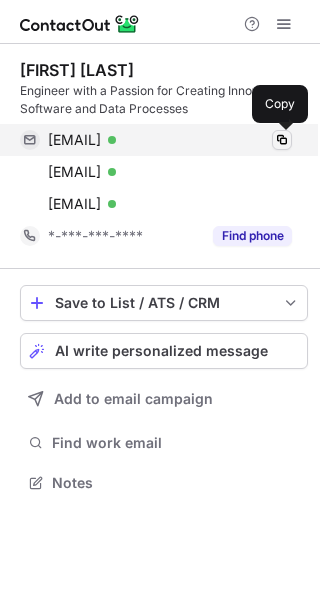 click at bounding box center [282, 140] 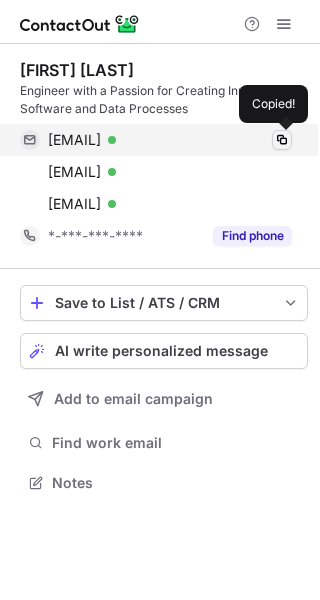 type 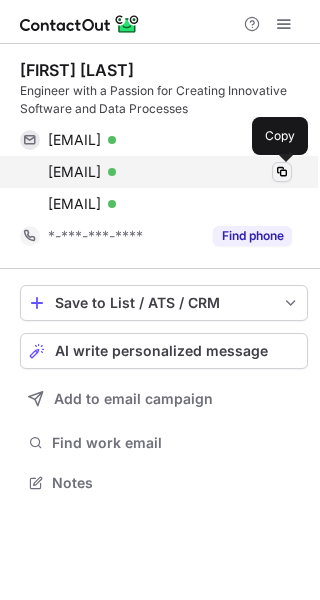 click at bounding box center (282, 172) 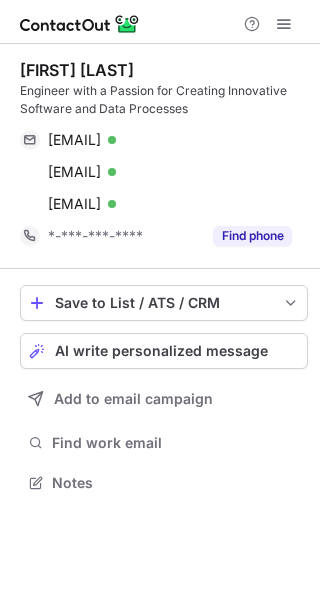 type 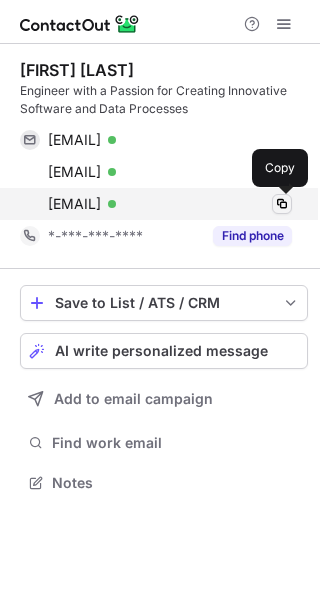 click at bounding box center [282, 204] 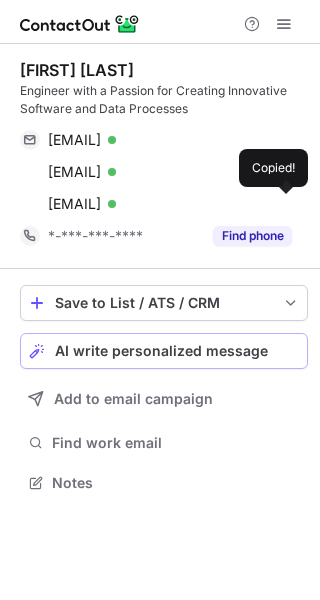 type 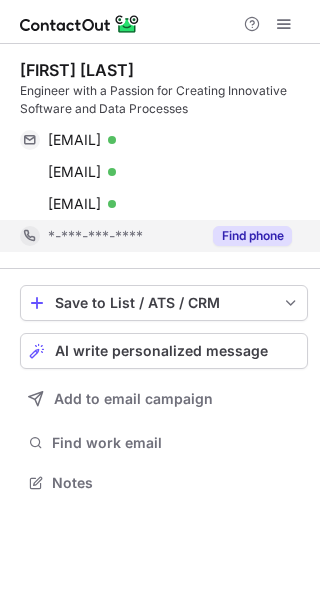 click on "Find phone" at bounding box center [252, 236] 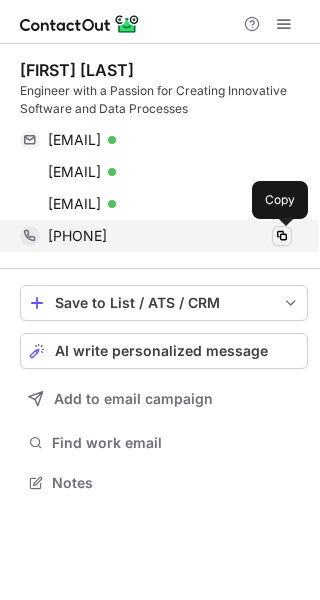 click at bounding box center [282, 236] 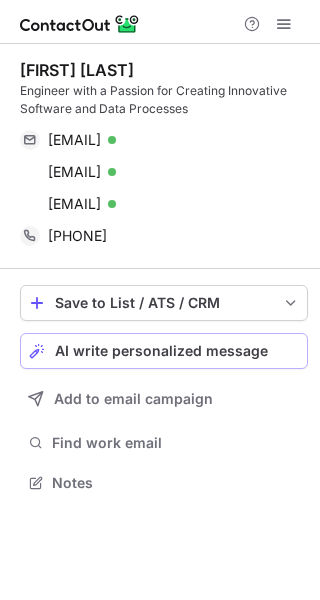 type 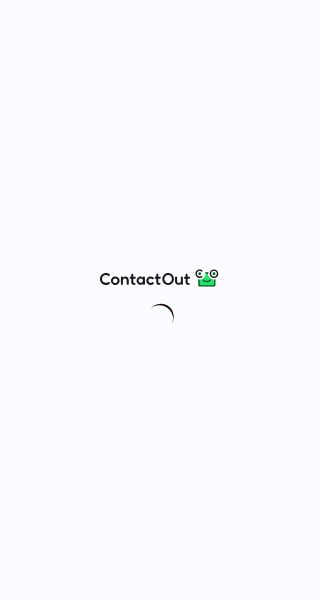 scroll, scrollTop: 0, scrollLeft: 0, axis: both 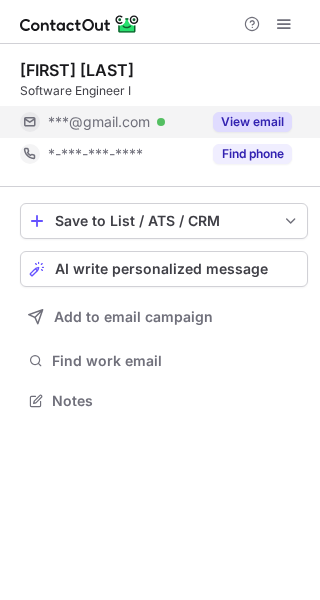 click on "View email" at bounding box center [252, 122] 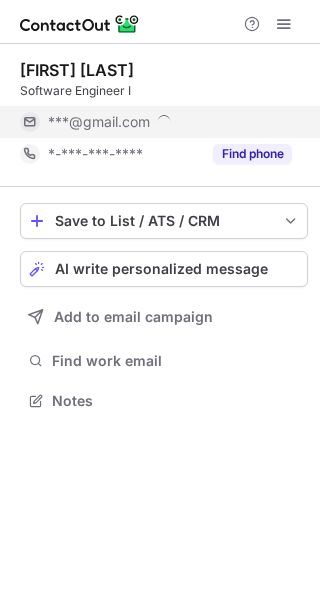 scroll, scrollTop: 10, scrollLeft: 10, axis: both 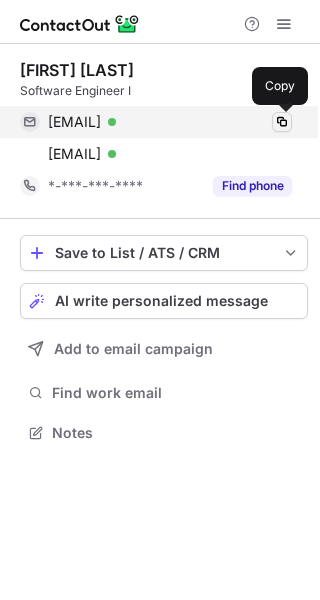 click at bounding box center [282, 122] 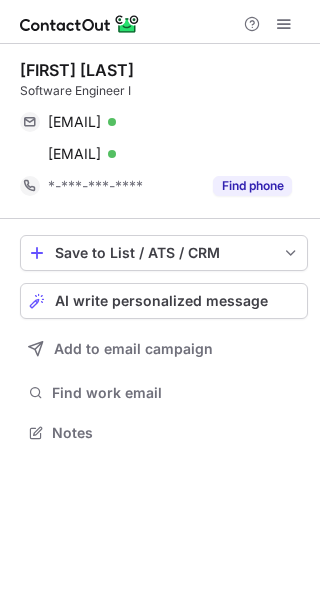 type 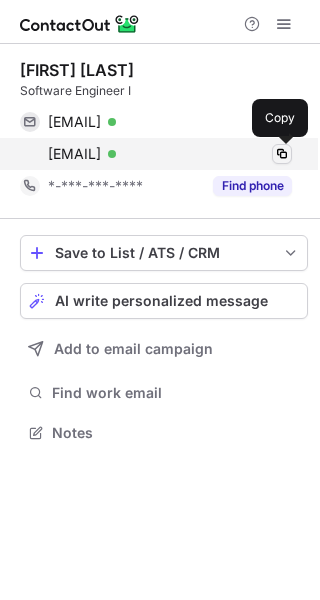 click at bounding box center [282, 154] 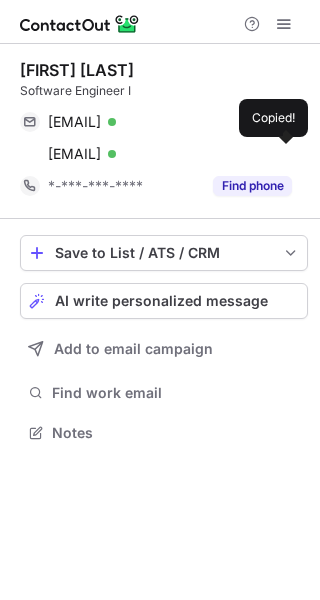 type 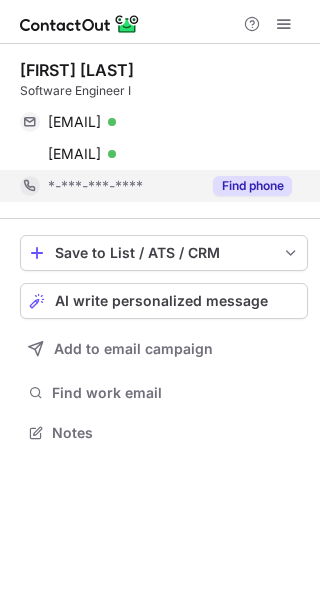 click on "Find phone" at bounding box center (252, 186) 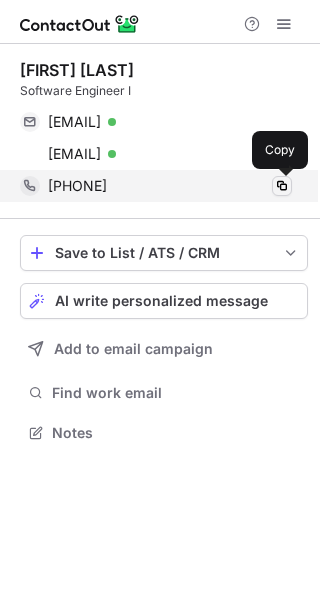 click at bounding box center [282, 186] 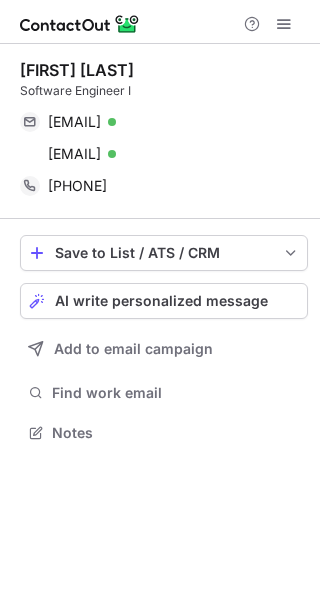type 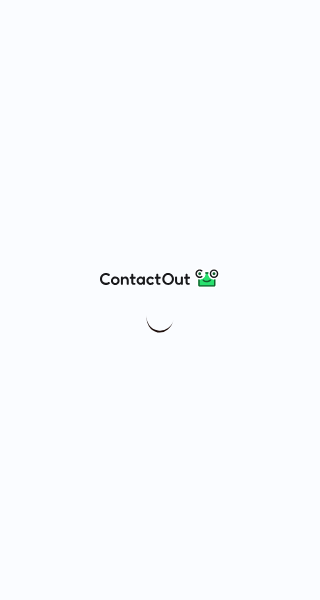 scroll, scrollTop: 0, scrollLeft: 0, axis: both 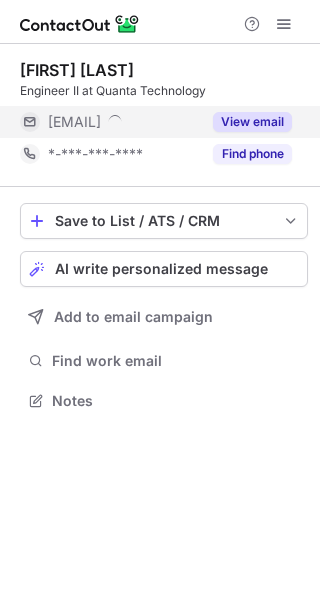 click on "View email" at bounding box center (252, 122) 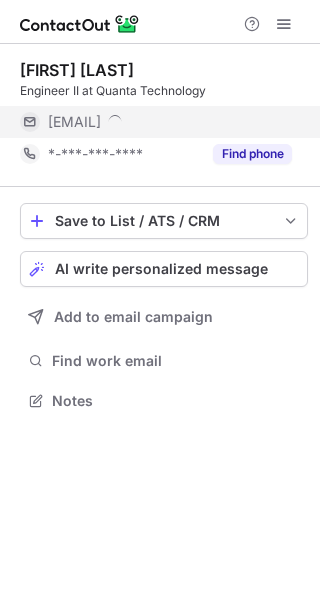 scroll, scrollTop: 10, scrollLeft: 10, axis: both 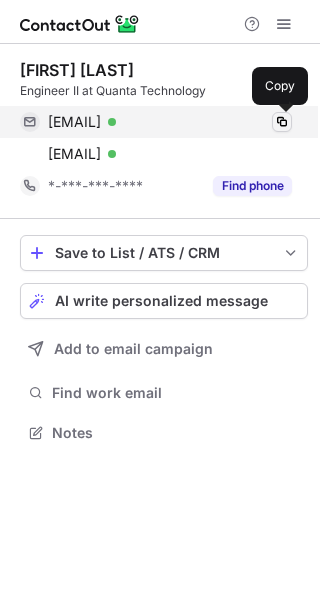 click at bounding box center [282, 122] 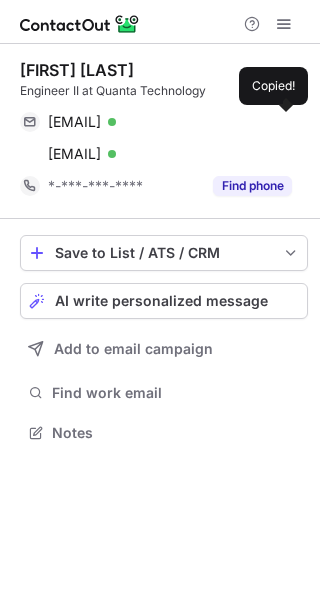 type 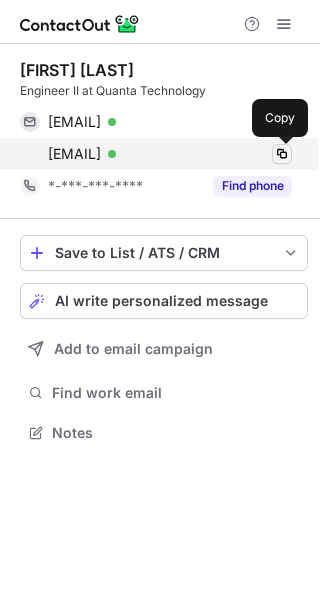 click at bounding box center [282, 154] 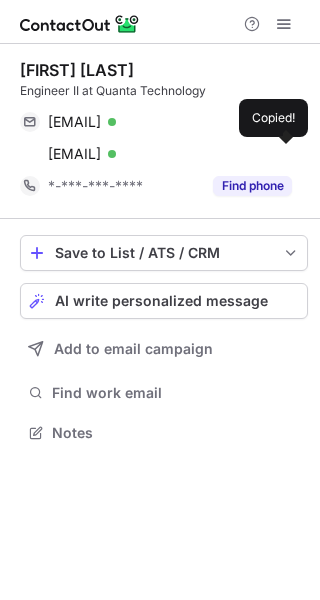 type 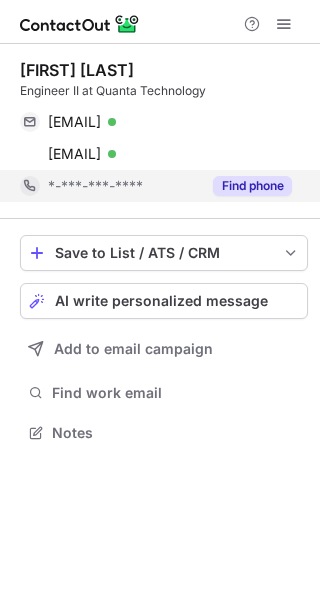 click on "Find phone" at bounding box center [252, 186] 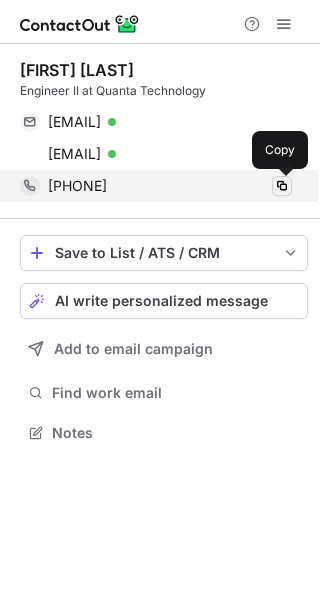 click at bounding box center [282, 186] 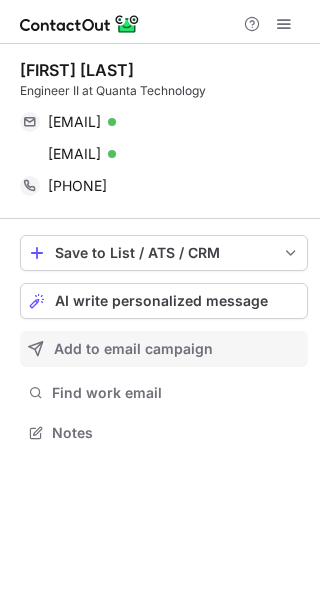 type 